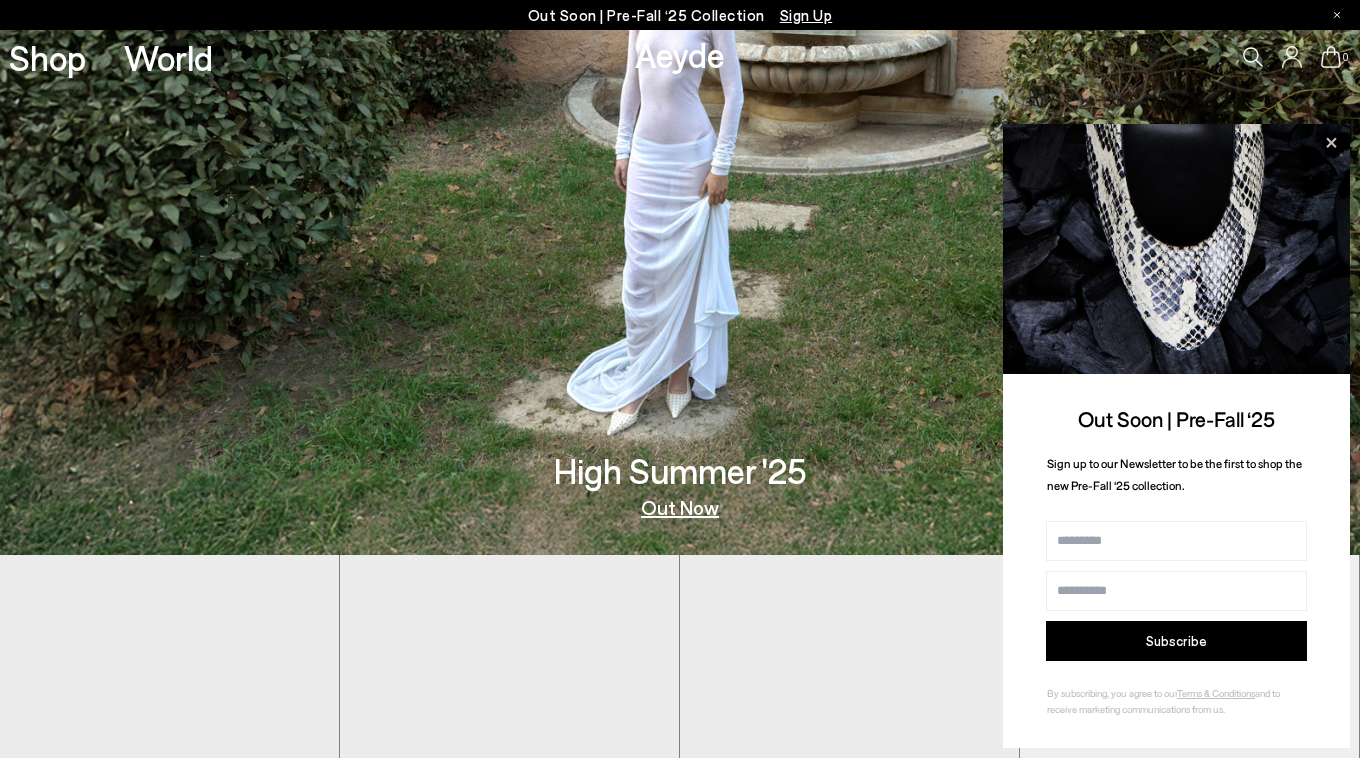 scroll, scrollTop: 0, scrollLeft: 0, axis: both 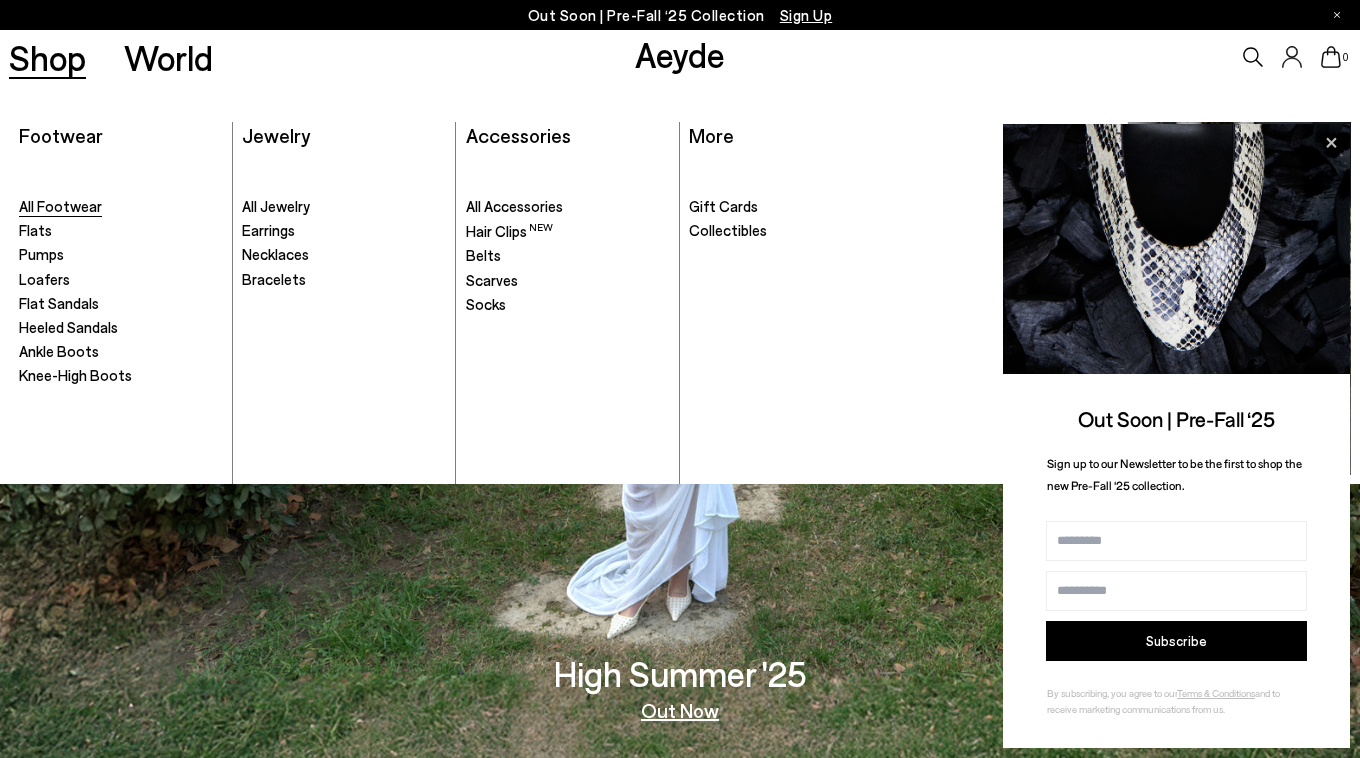 click on "All Footwear" at bounding box center [60, 206] 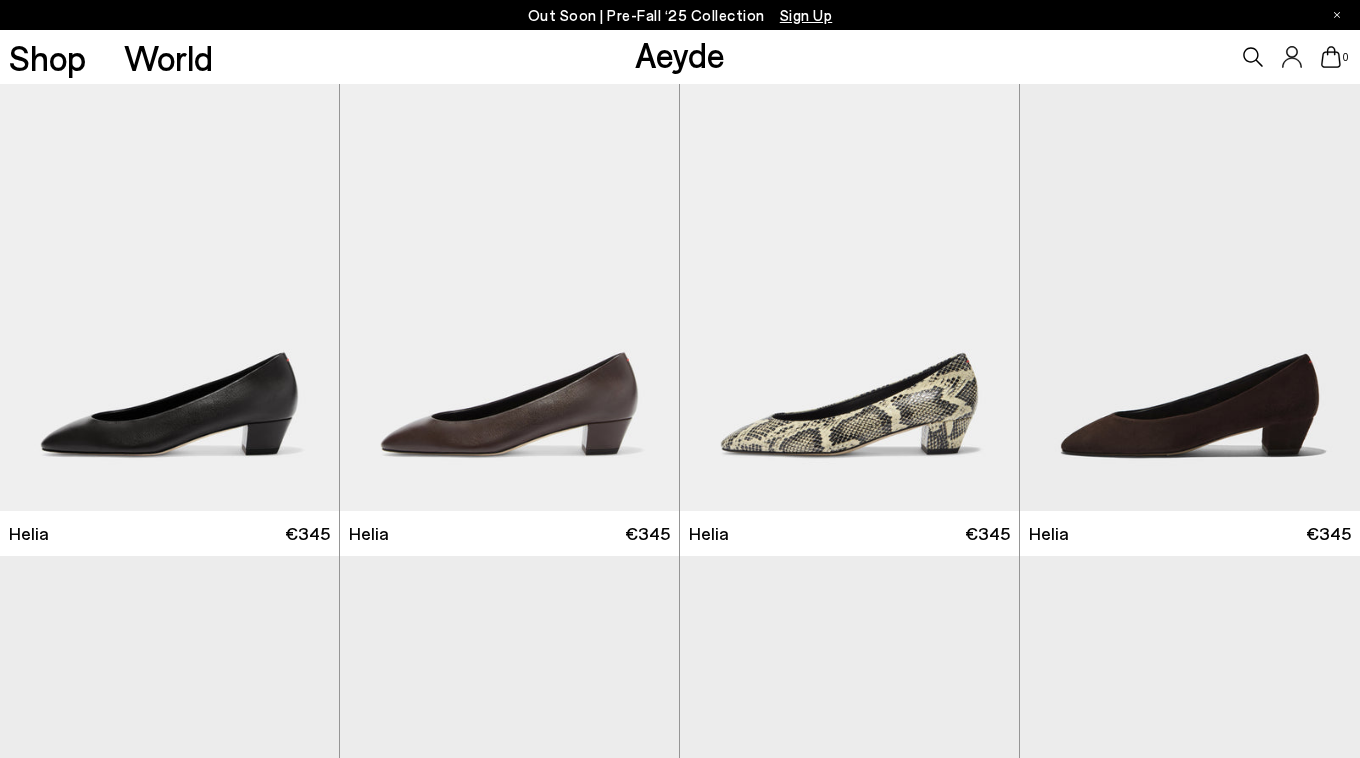scroll, scrollTop: 0, scrollLeft: 0, axis: both 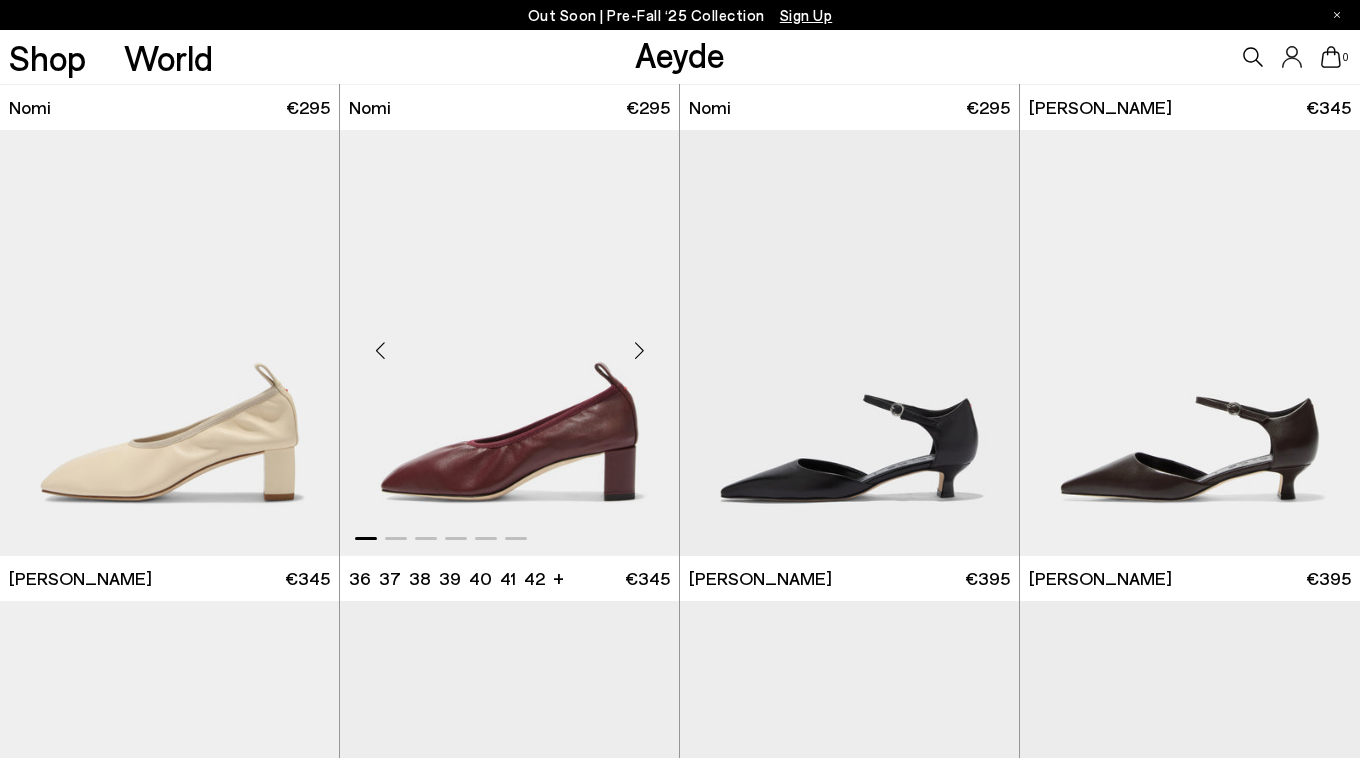 click at bounding box center (639, 351) 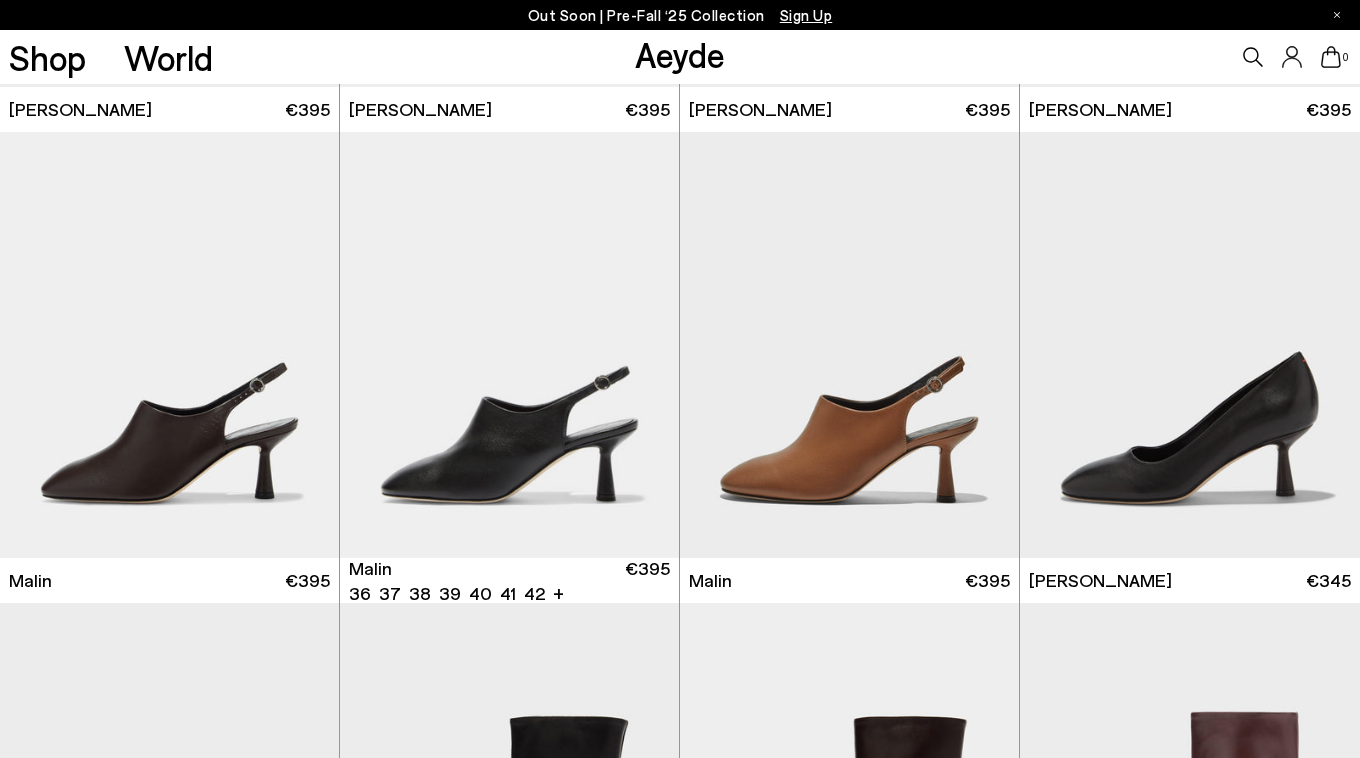 scroll, scrollTop: 4204, scrollLeft: 0, axis: vertical 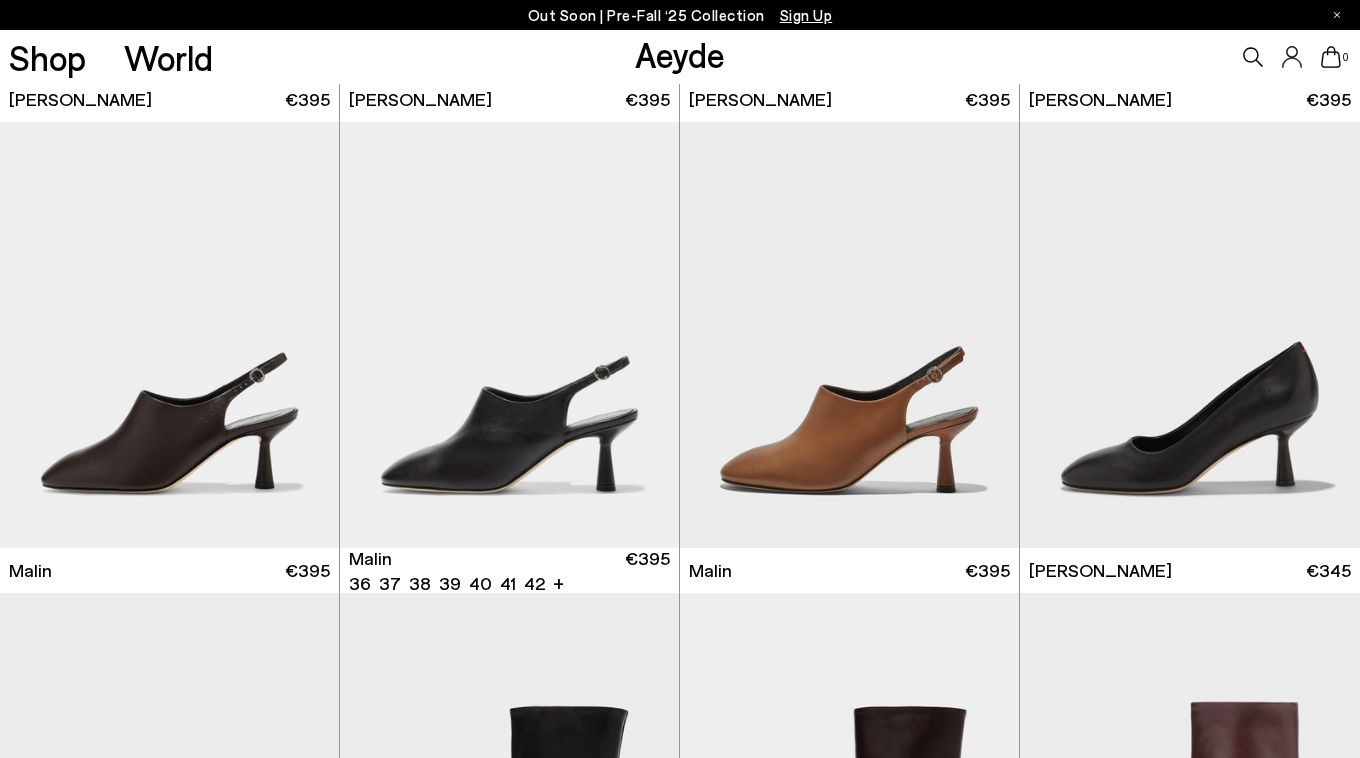 click at bounding box center (509, 335) 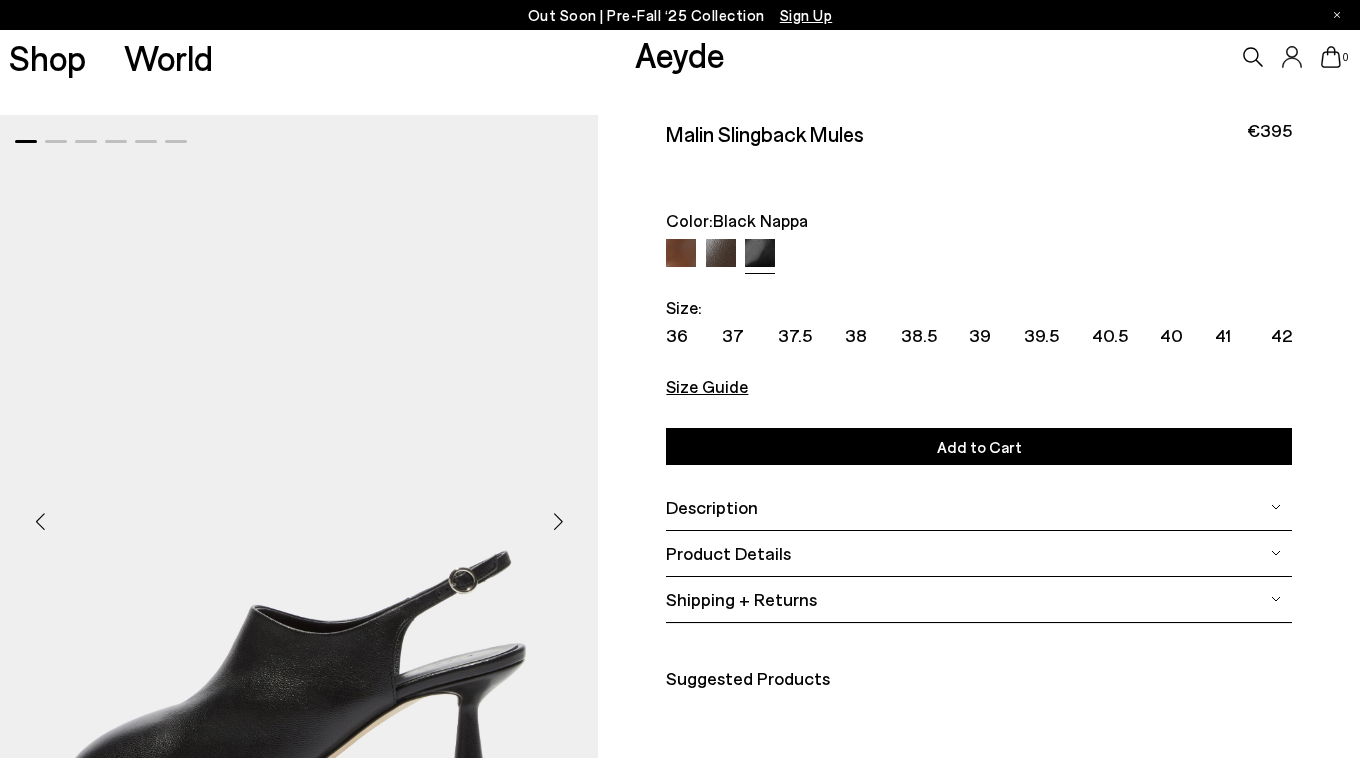 scroll, scrollTop: 0, scrollLeft: 0, axis: both 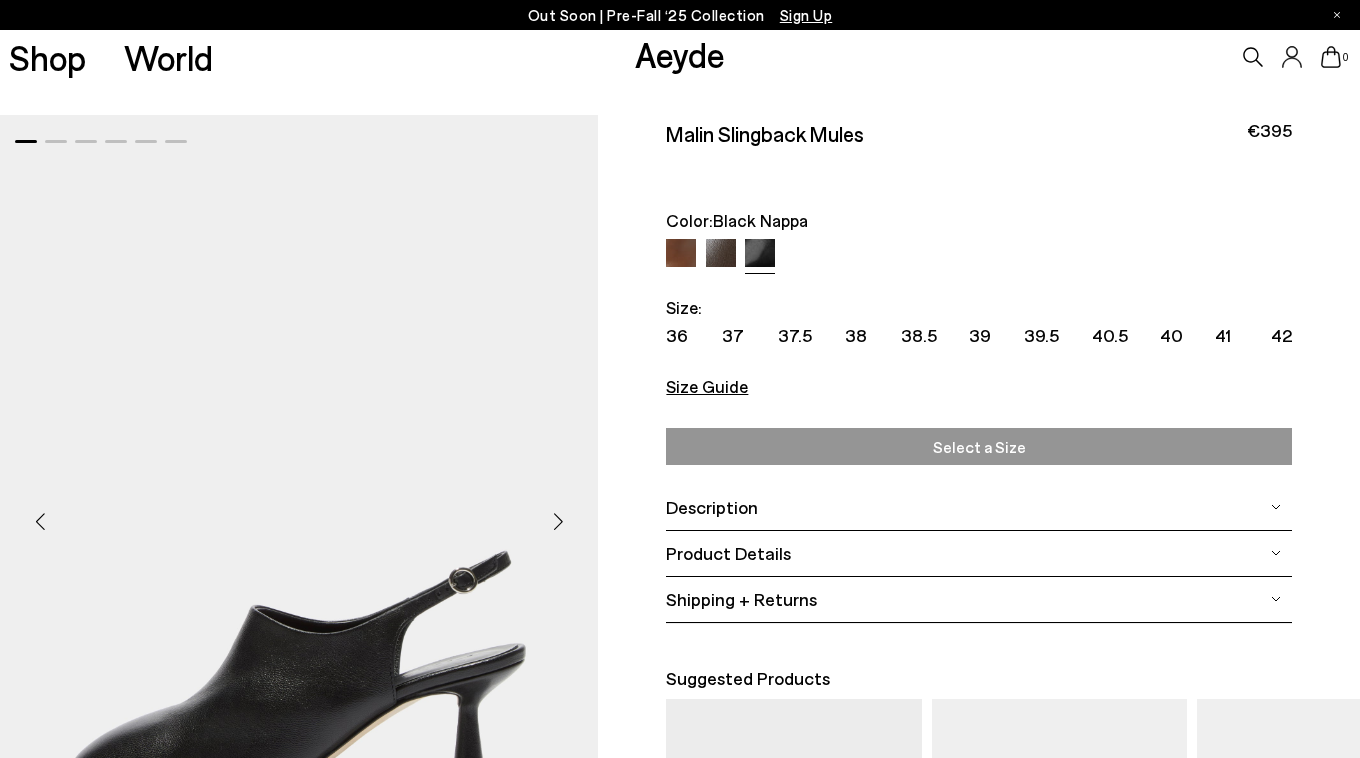 click on "Select a Size" at bounding box center (979, 446) 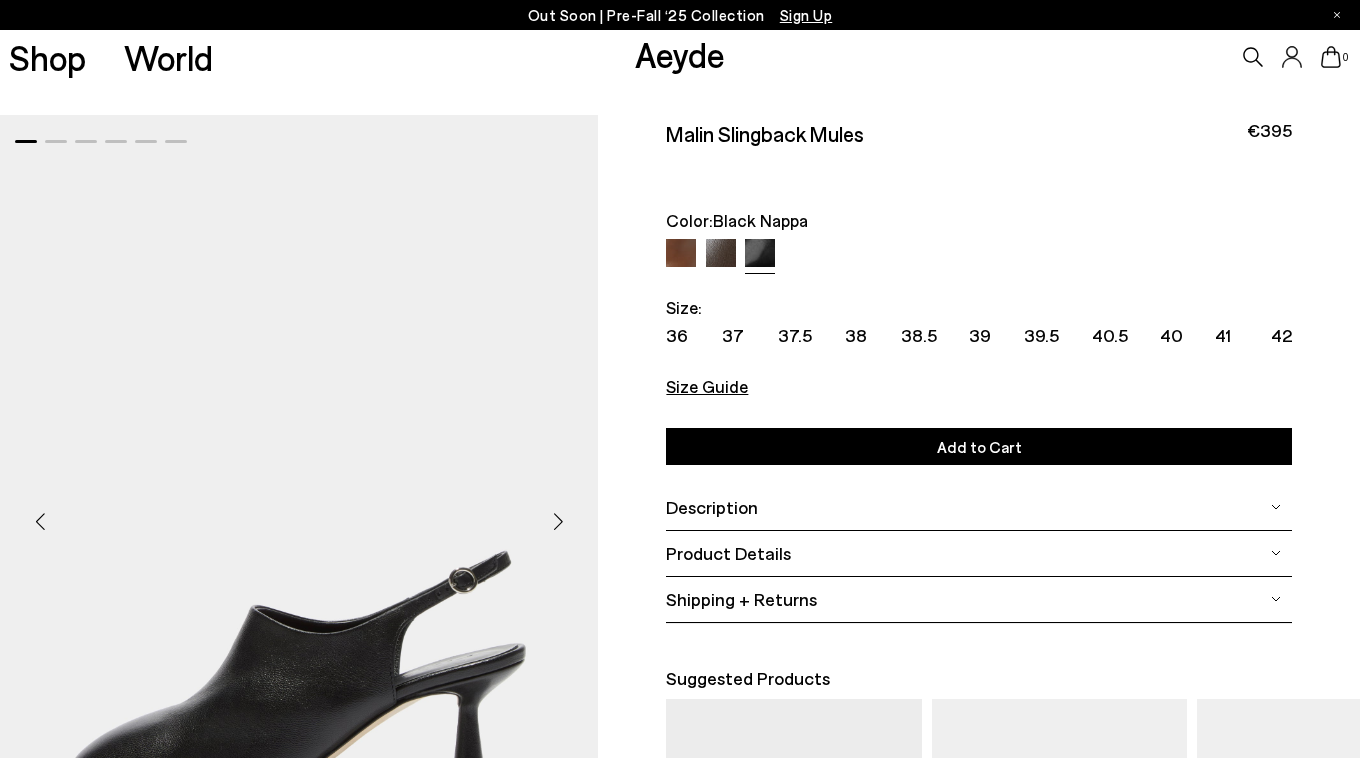 click on "39" at bounding box center [997, 335] 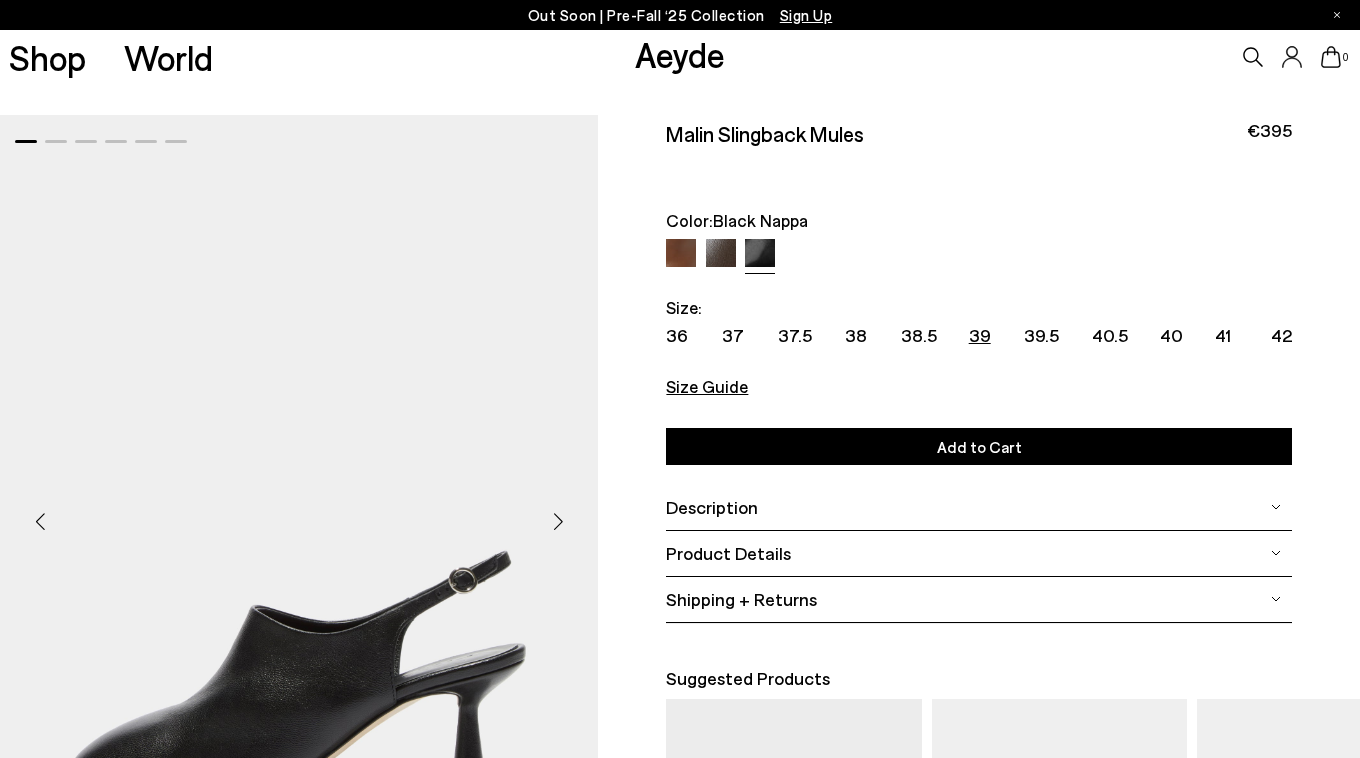 click on "Add to Cart
Select a Size" at bounding box center [979, 446] 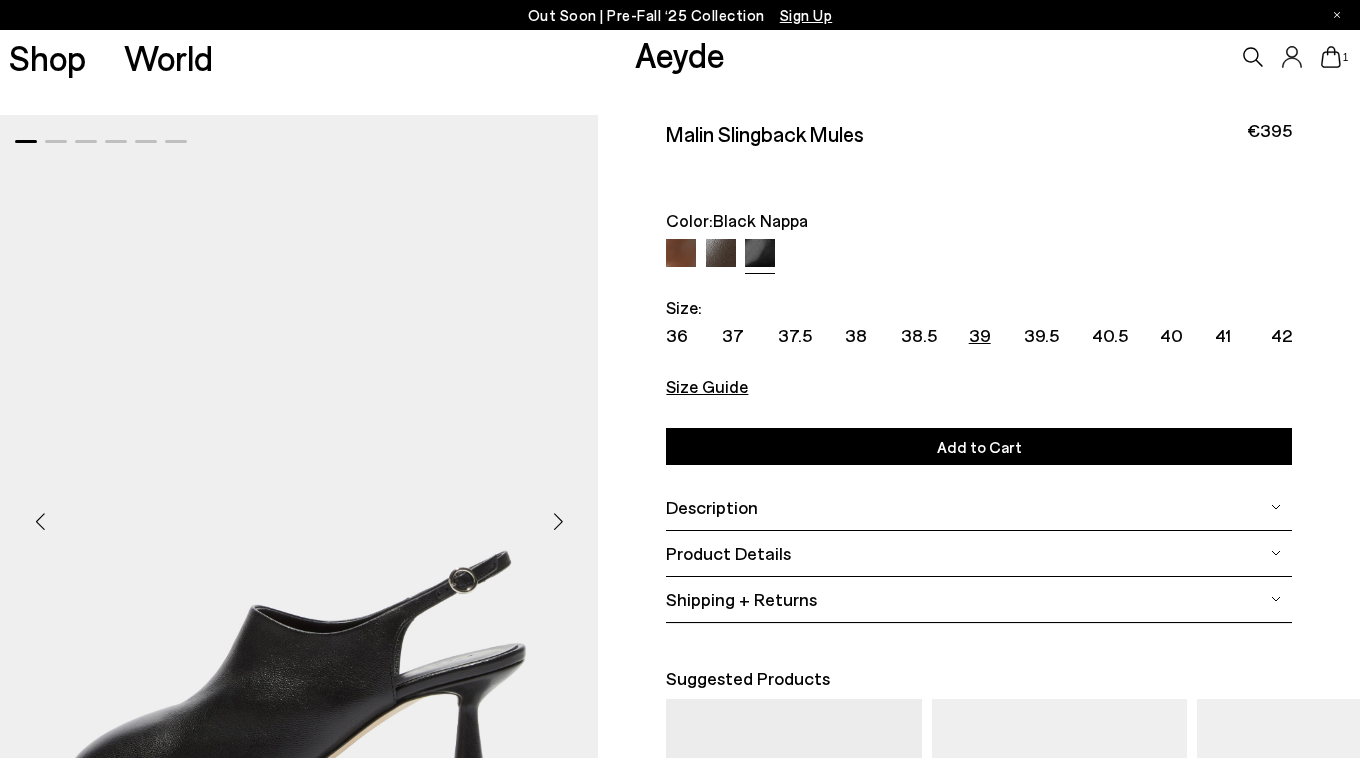 click 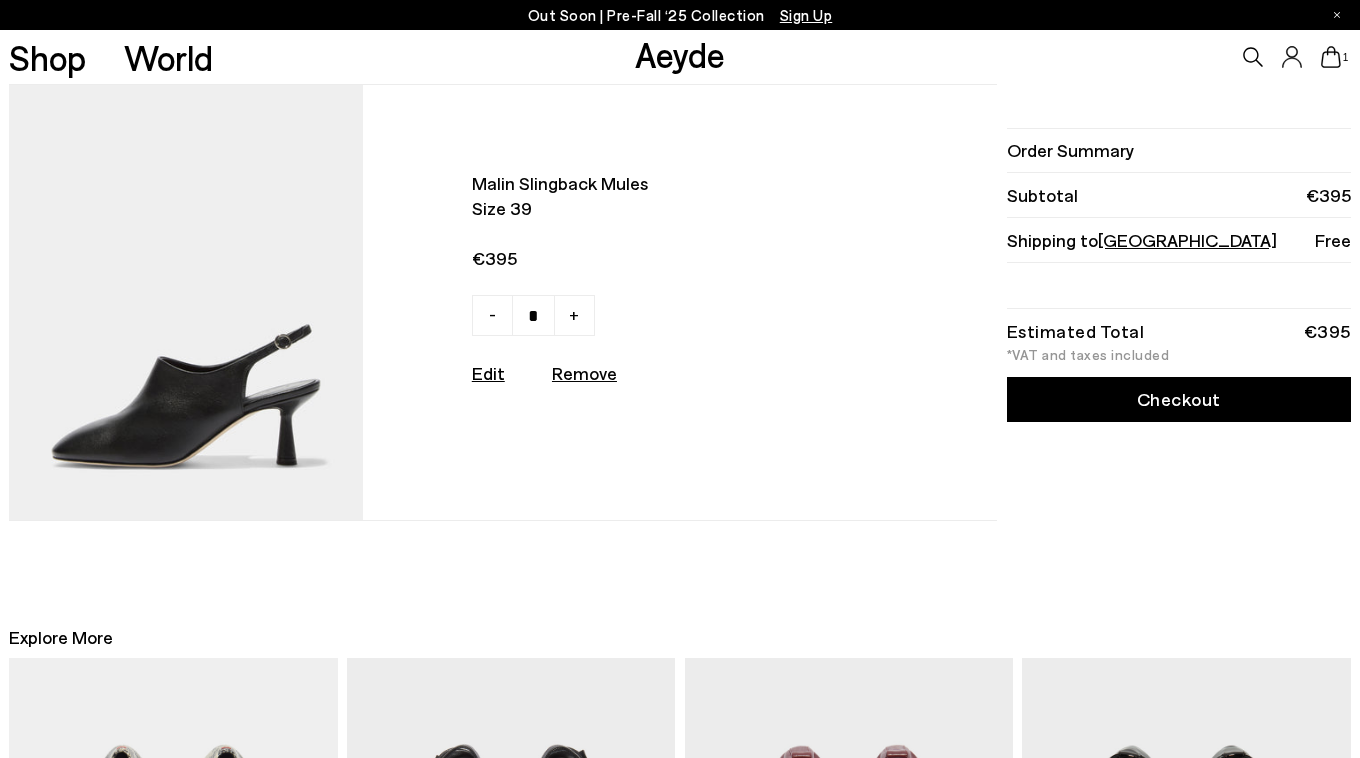 scroll, scrollTop: 0, scrollLeft: 0, axis: both 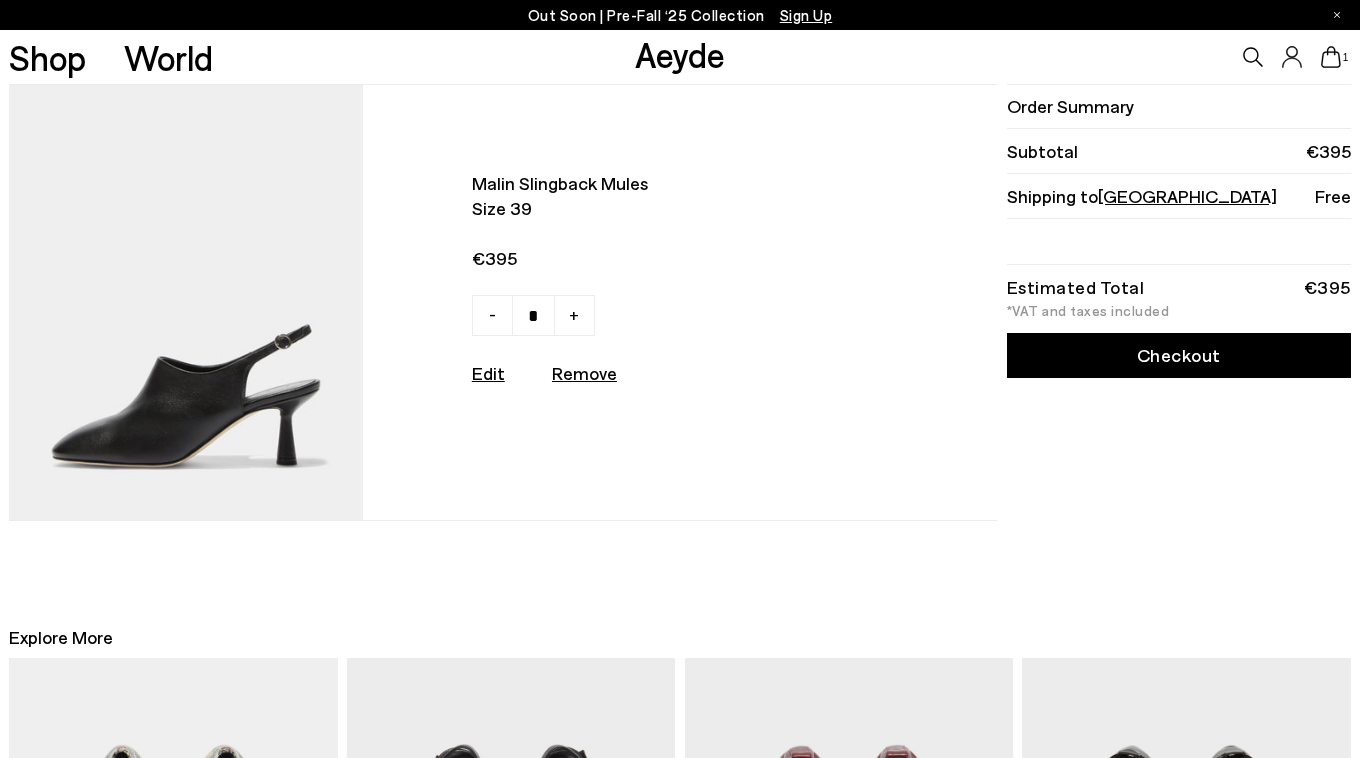click on "Order Summary
Subtotal
€395
Shipping to  [GEOGRAPHIC_DATA] Free
Estimated Total
€395
*VAT and taxes included
Checkout" at bounding box center [1176, 302] 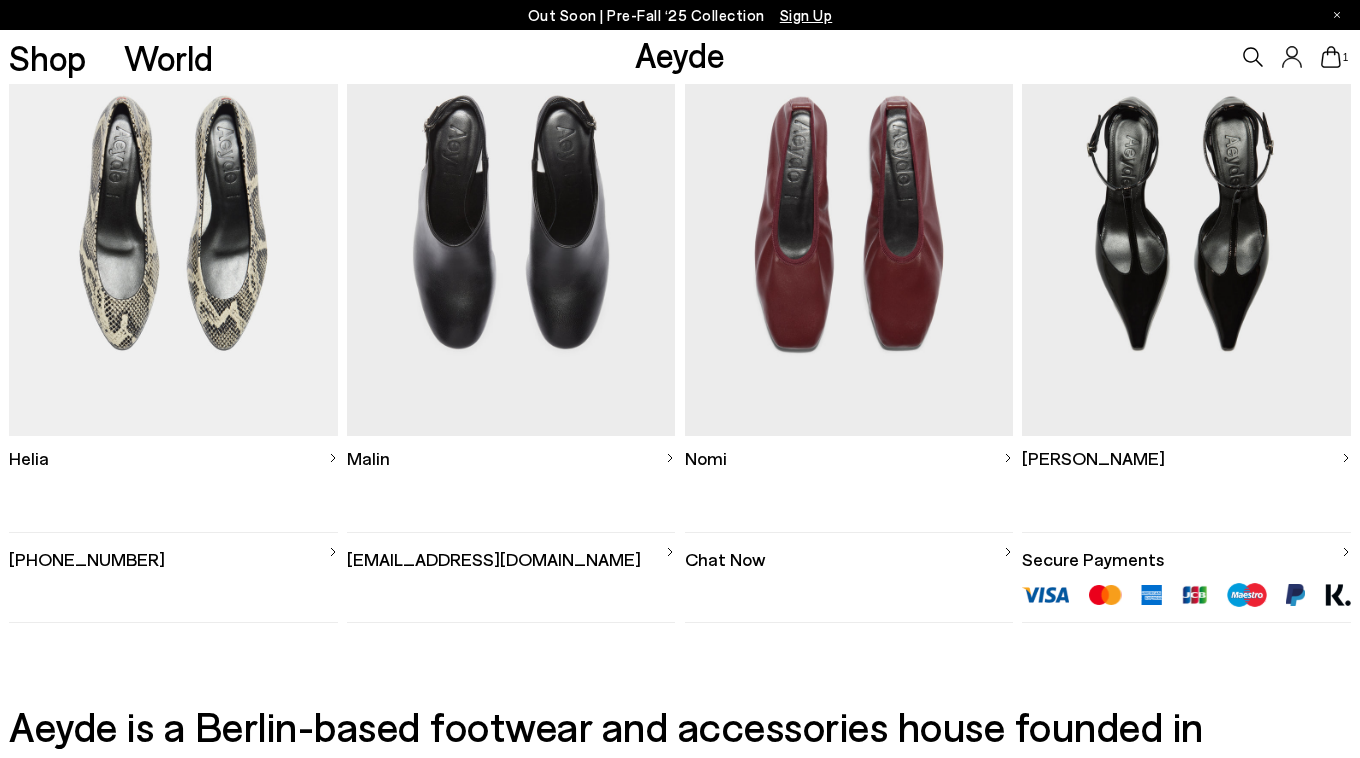 scroll, scrollTop: 702, scrollLeft: 0, axis: vertical 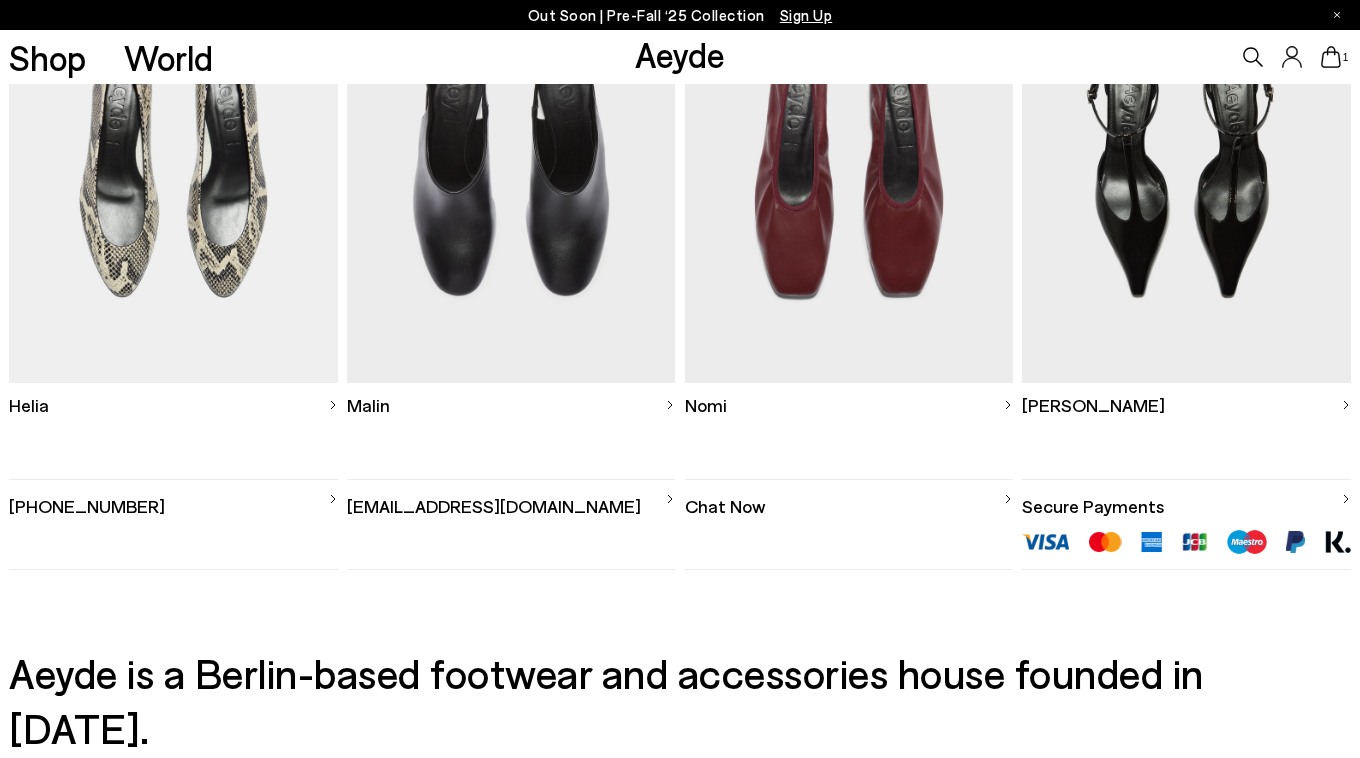 click at bounding box center (511, 169) 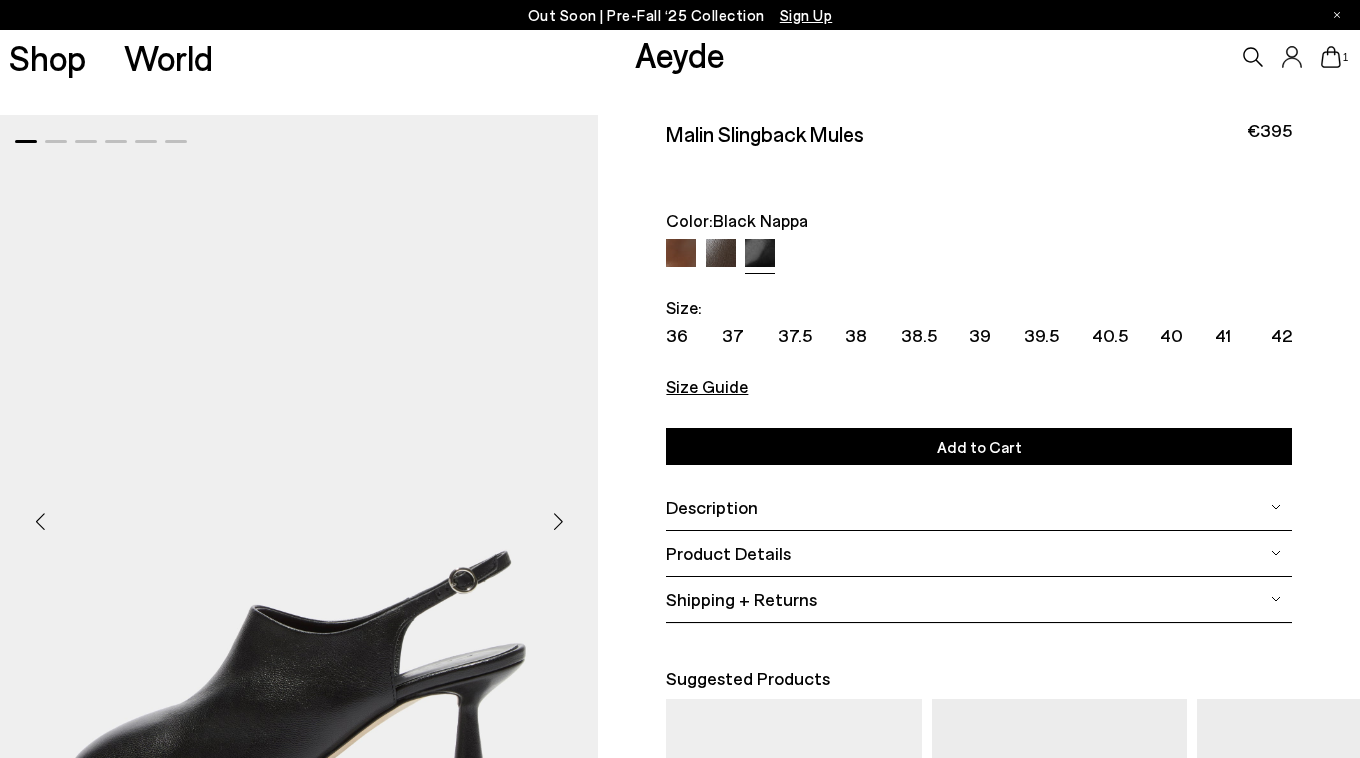 scroll, scrollTop: 0, scrollLeft: 0, axis: both 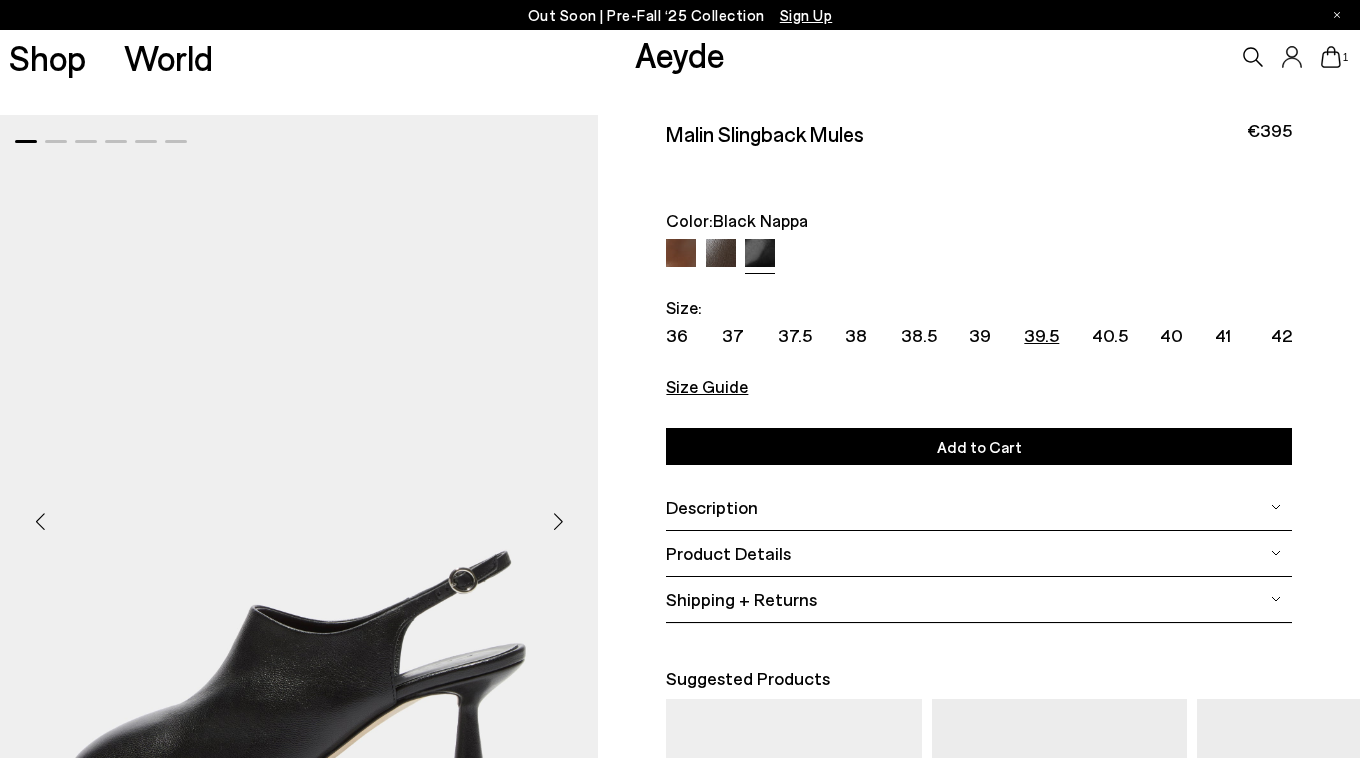 click on "39.5" at bounding box center [1041, 335] 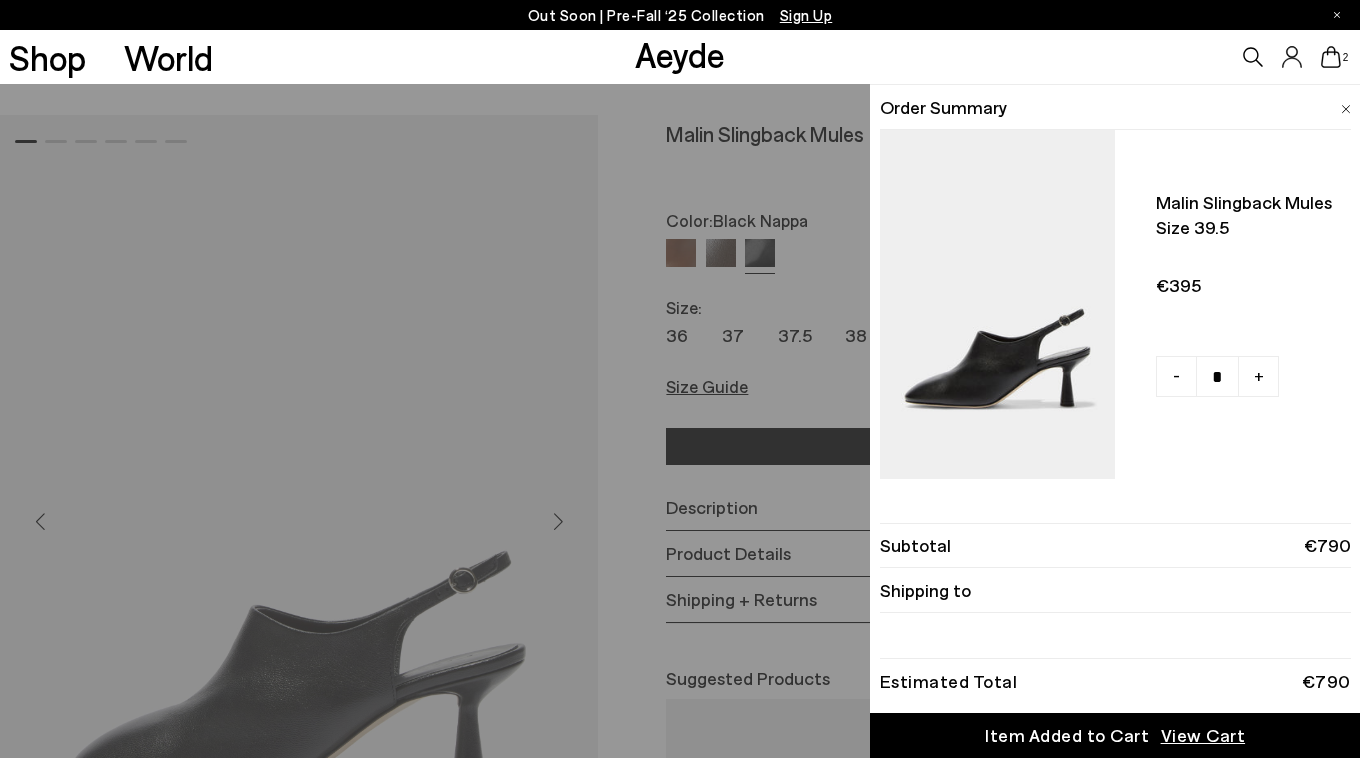 scroll, scrollTop: 17, scrollLeft: 0, axis: vertical 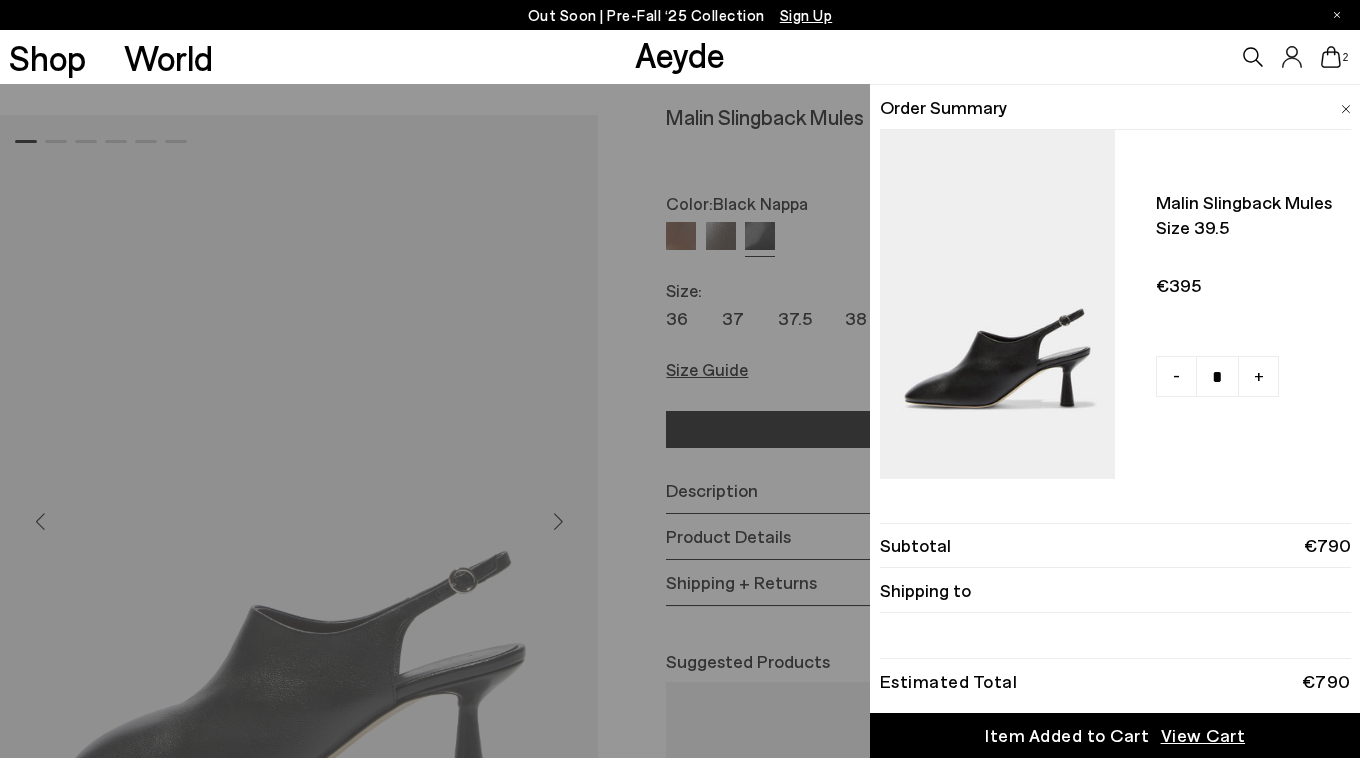click on "View Cart" at bounding box center [1203, 735] 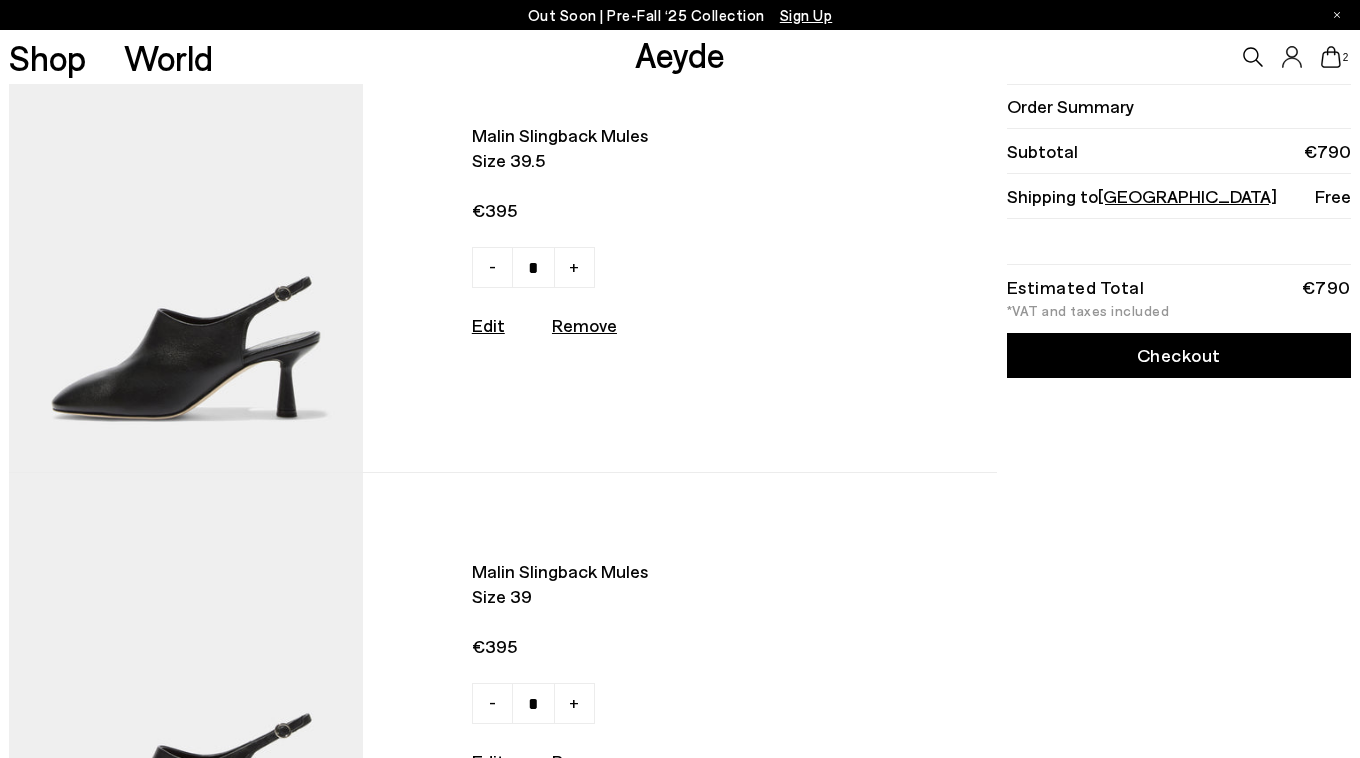 scroll, scrollTop: 49, scrollLeft: 0, axis: vertical 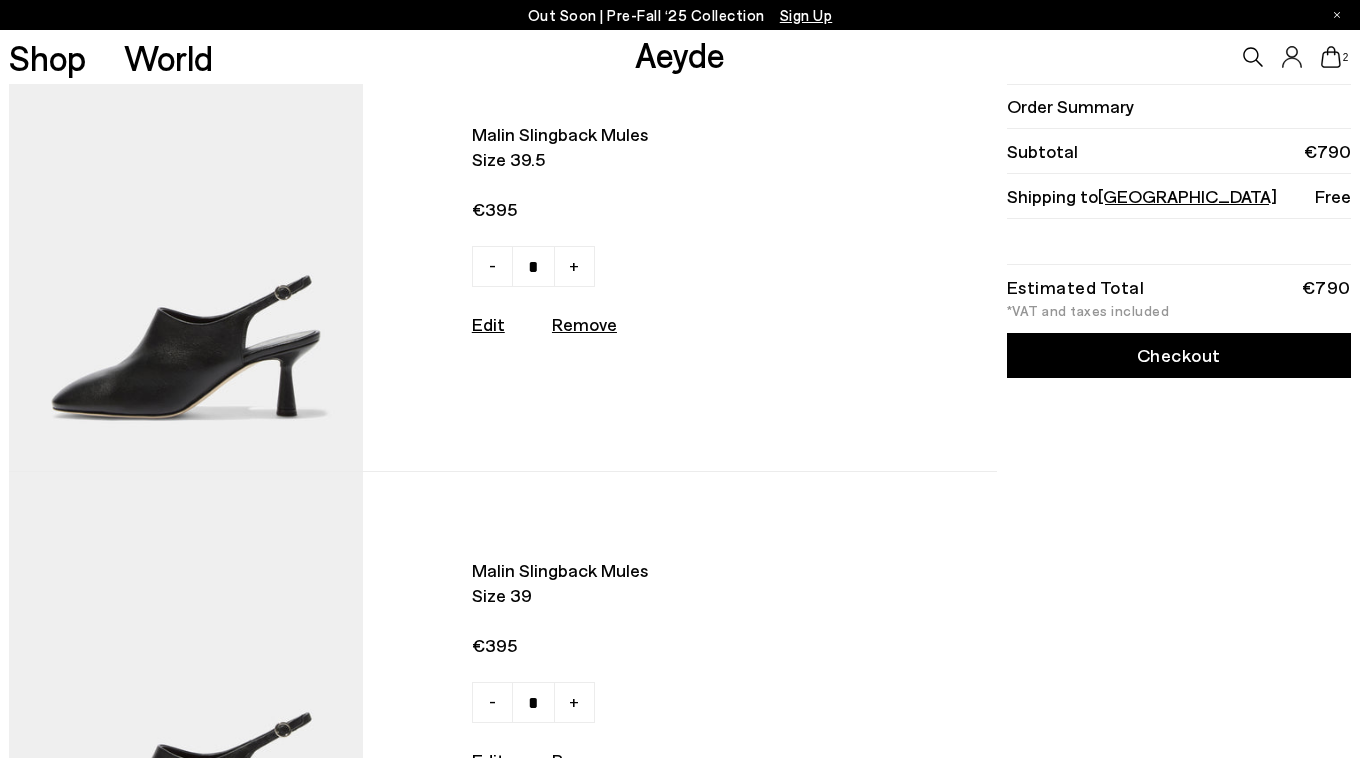 click on "Checkout" at bounding box center (1179, 355) 